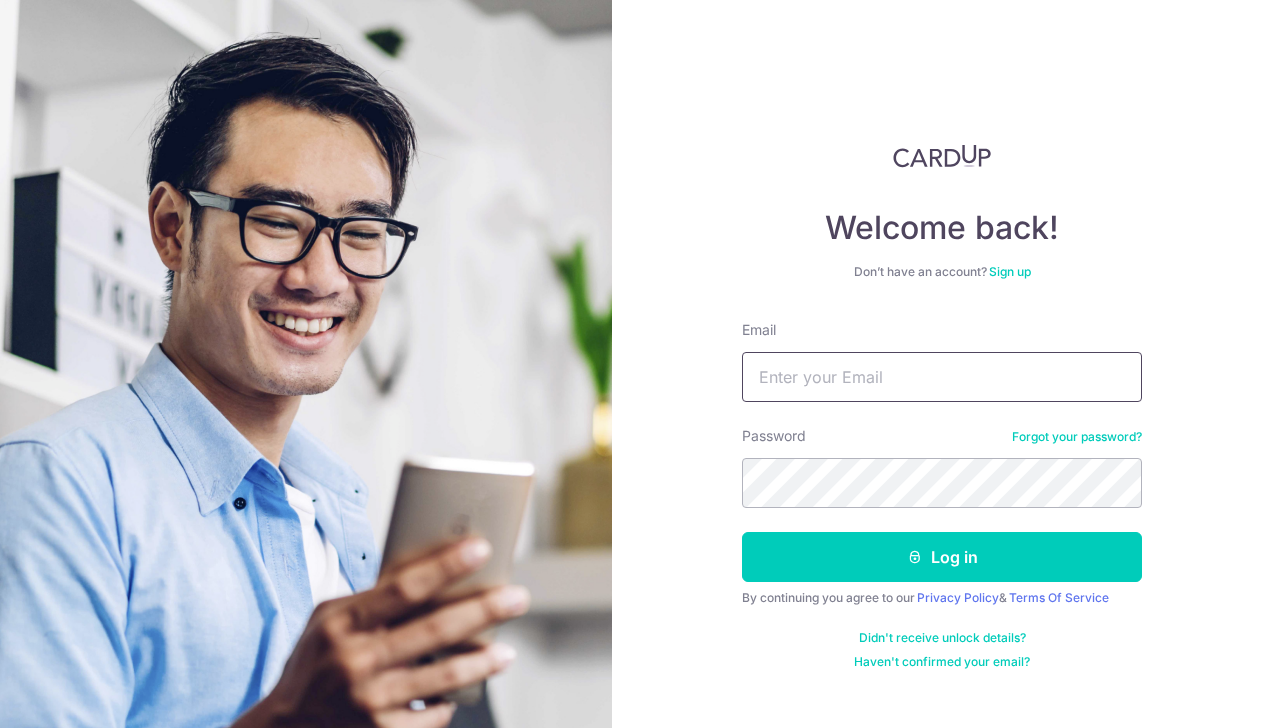 scroll, scrollTop: 0, scrollLeft: 0, axis: both 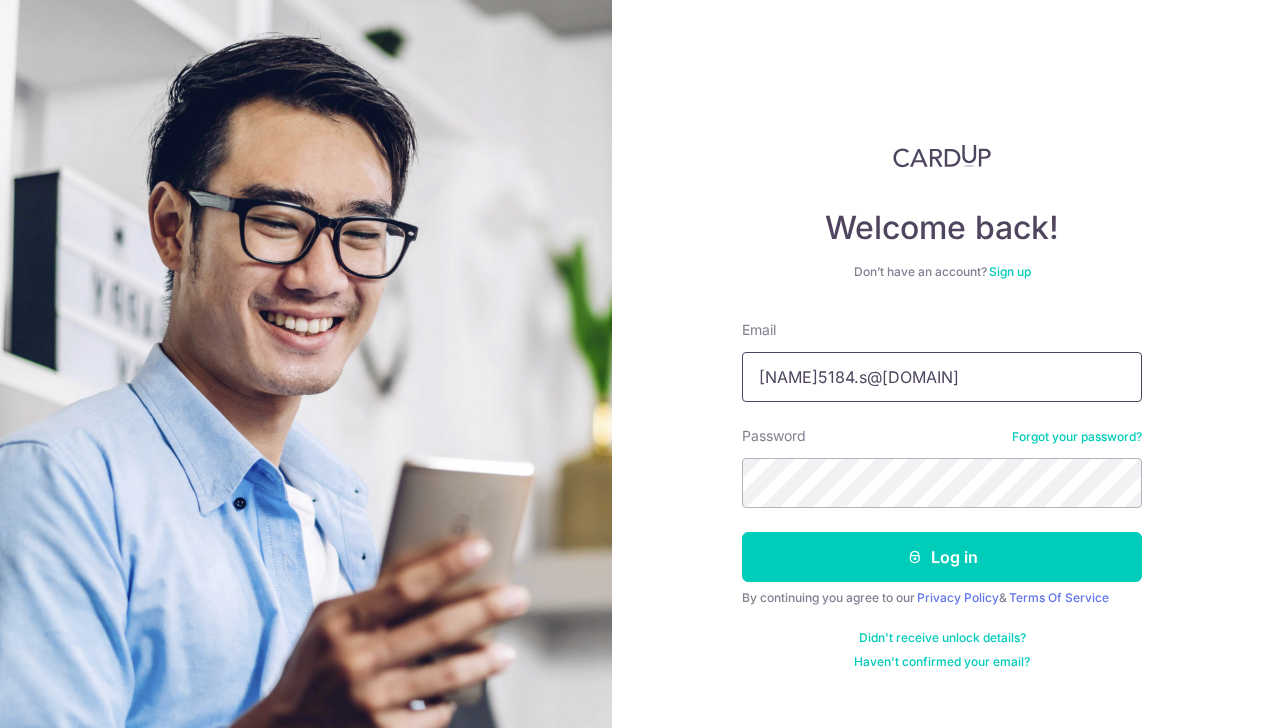 drag, startPoint x: 922, startPoint y: 379, endPoint x: 702, endPoint y: 367, distance: 220.32703 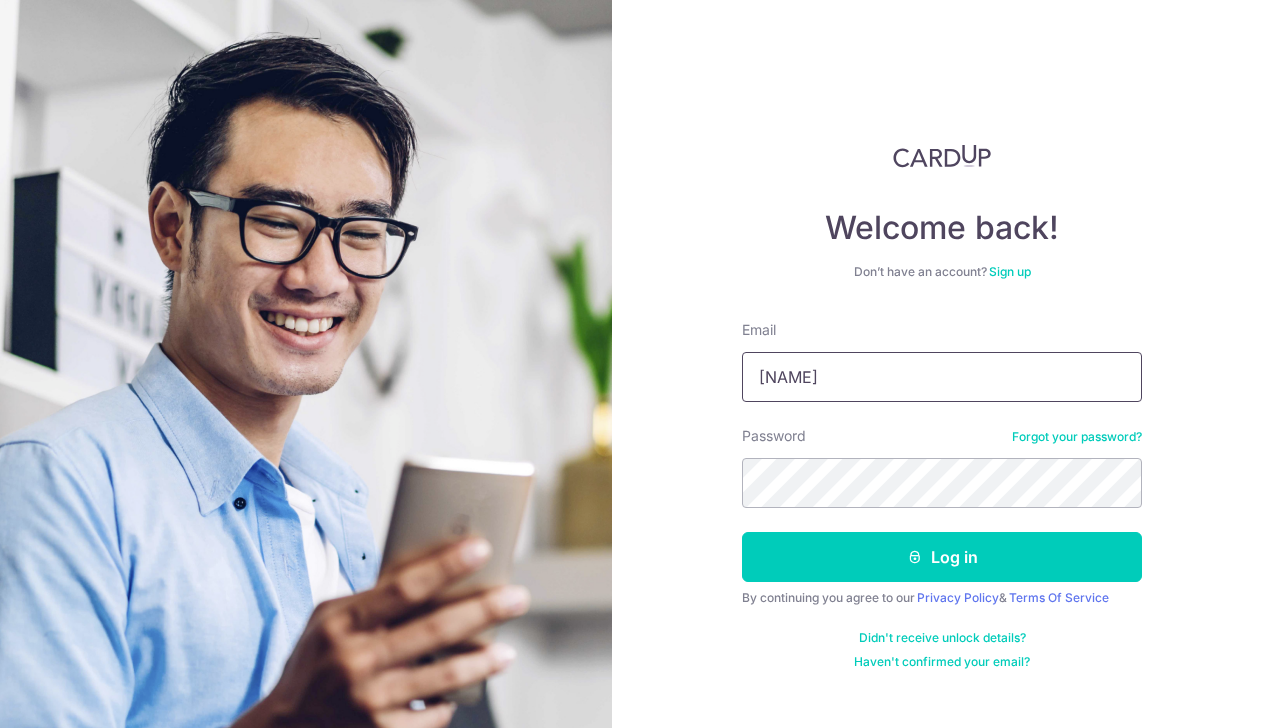 type on "rav" 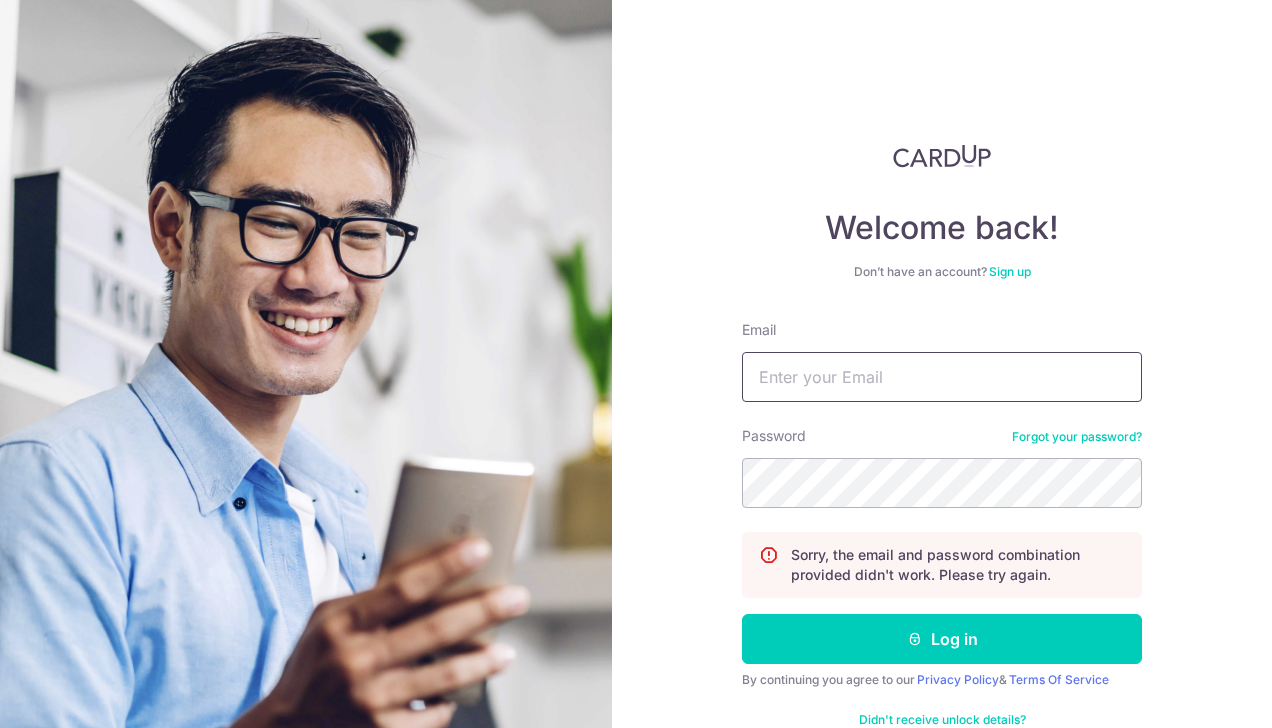 scroll, scrollTop: 0, scrollLeft: 0, axis: both 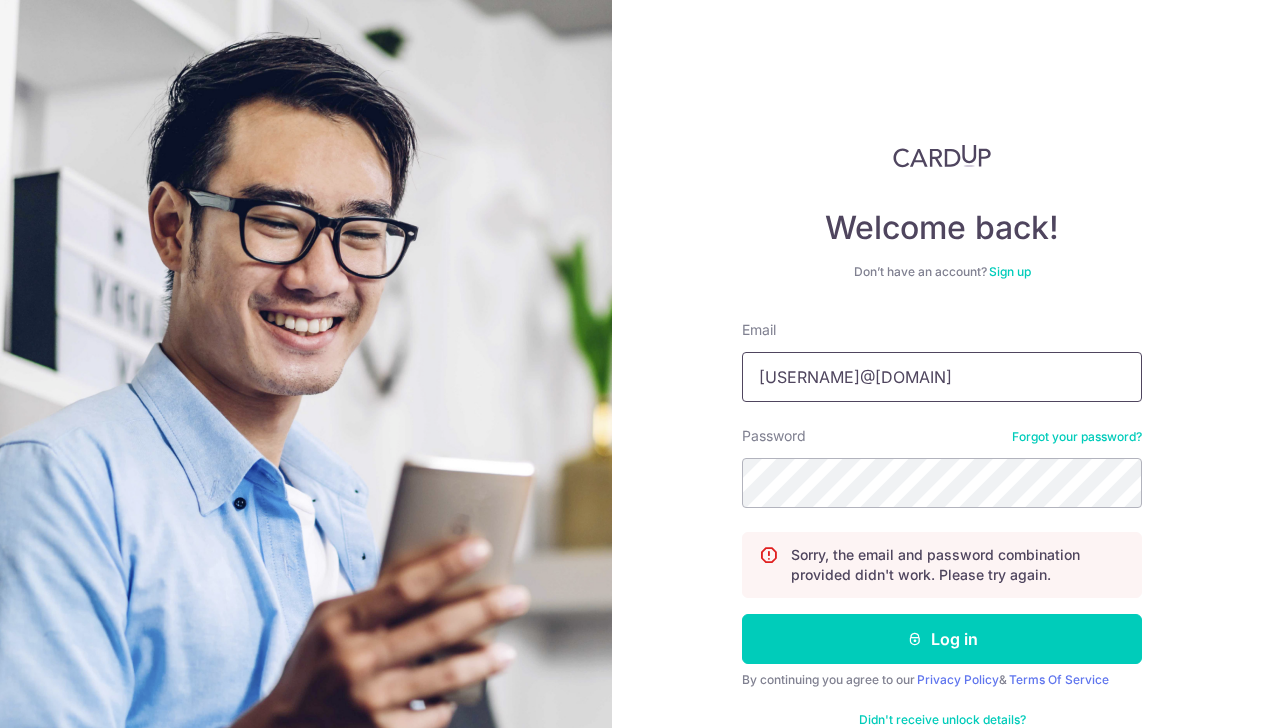 drag, startPoint x: 900, startPoint y: 375, endPoint x: 746, endPoint y: 372, distance: 154.02922 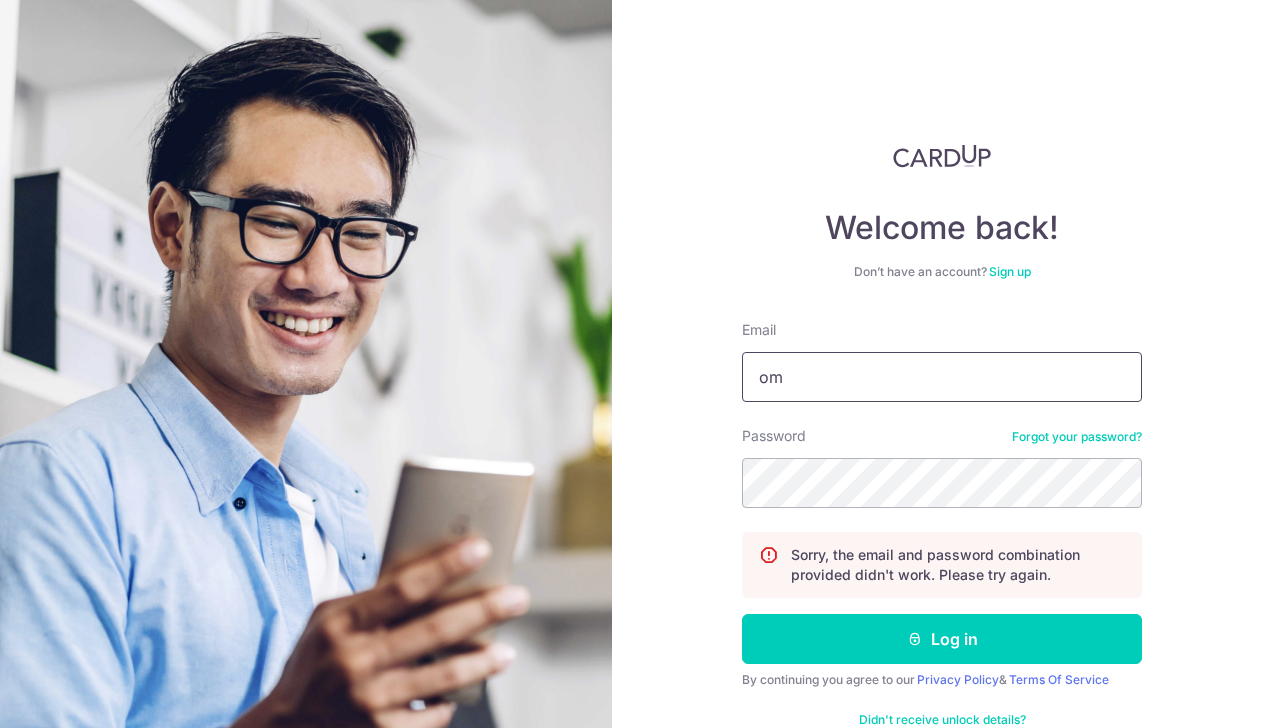type on "m" 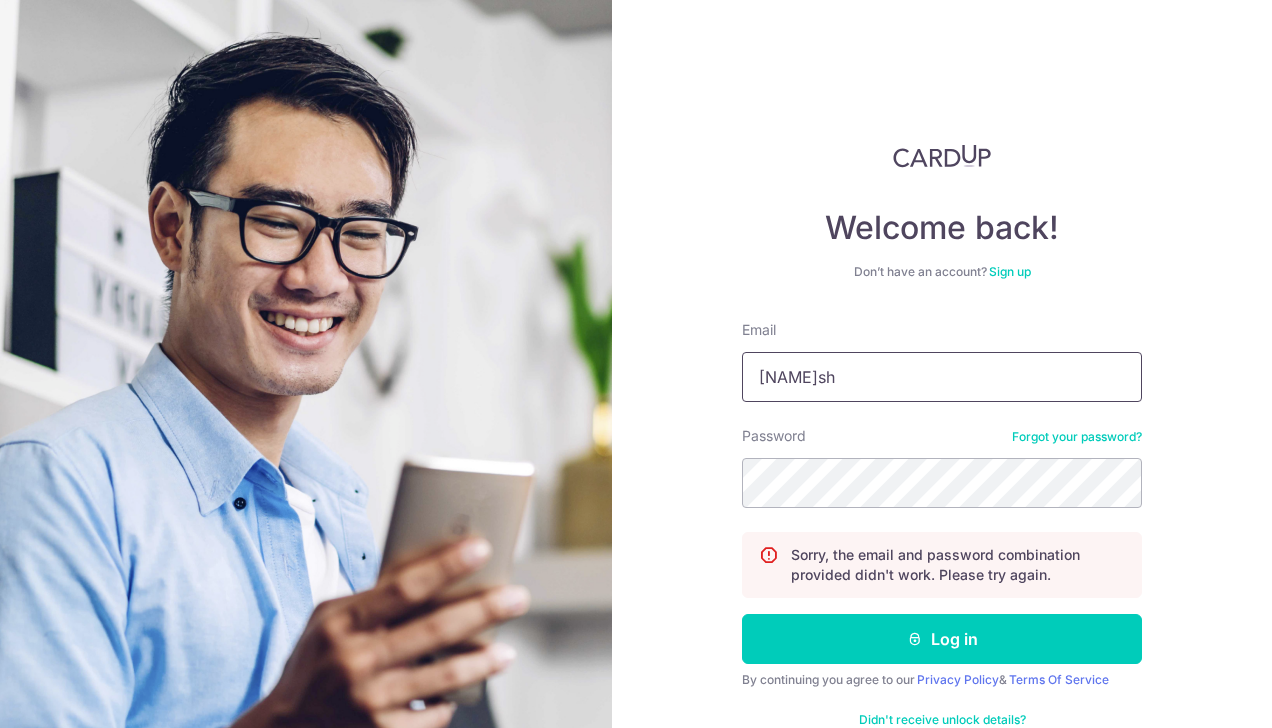 type on "[EMAIL]" 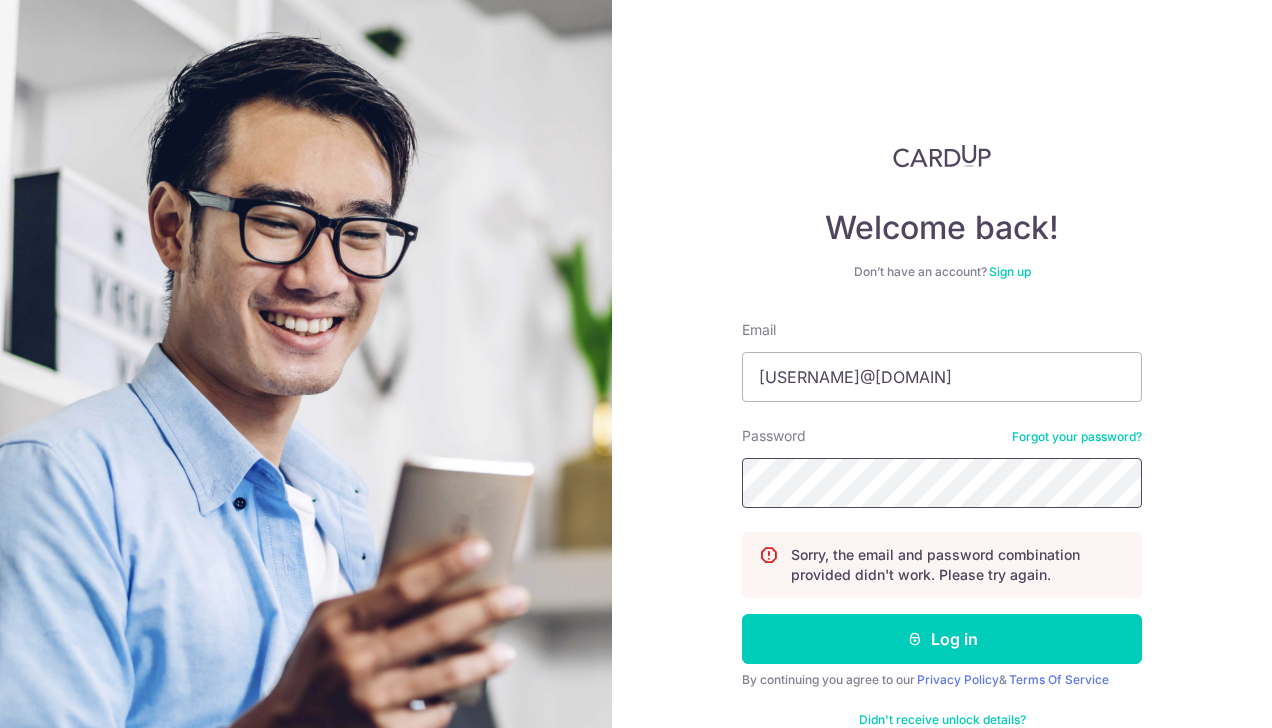 click on "Welcome back!
Don’t have an account?  Sign up
Email
ravitosh.srivastava@gmail.com
Password
Forgot your password?
Sorry, the email and password combination provided didn't work. Please try again.
Log in
By continuing you agree to our
Privacy Policy
&  Terms Of Service
Didn't receive unlock details?
Haven't confirmed your email?" at bounding box center (942, 364) 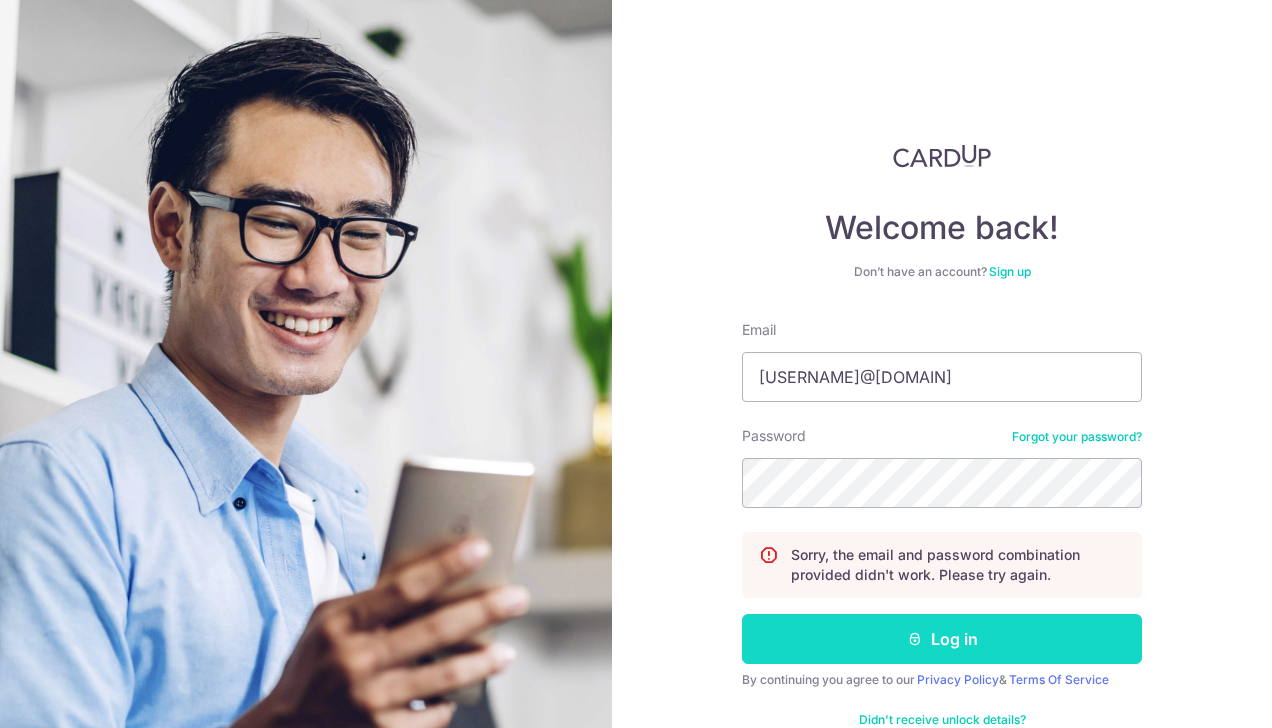 click on "Log in" at bounding box center [942, 639] 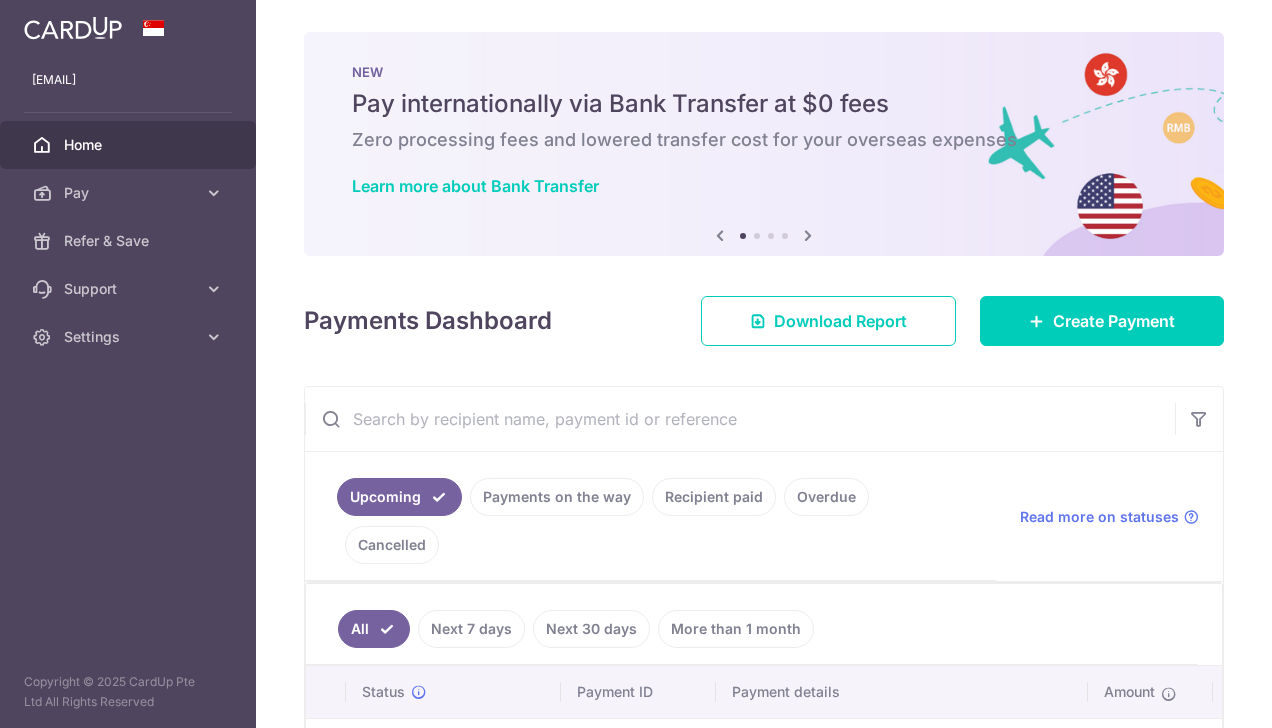scroll, scrollTop: 0, scrollLeft: 0, axis: both 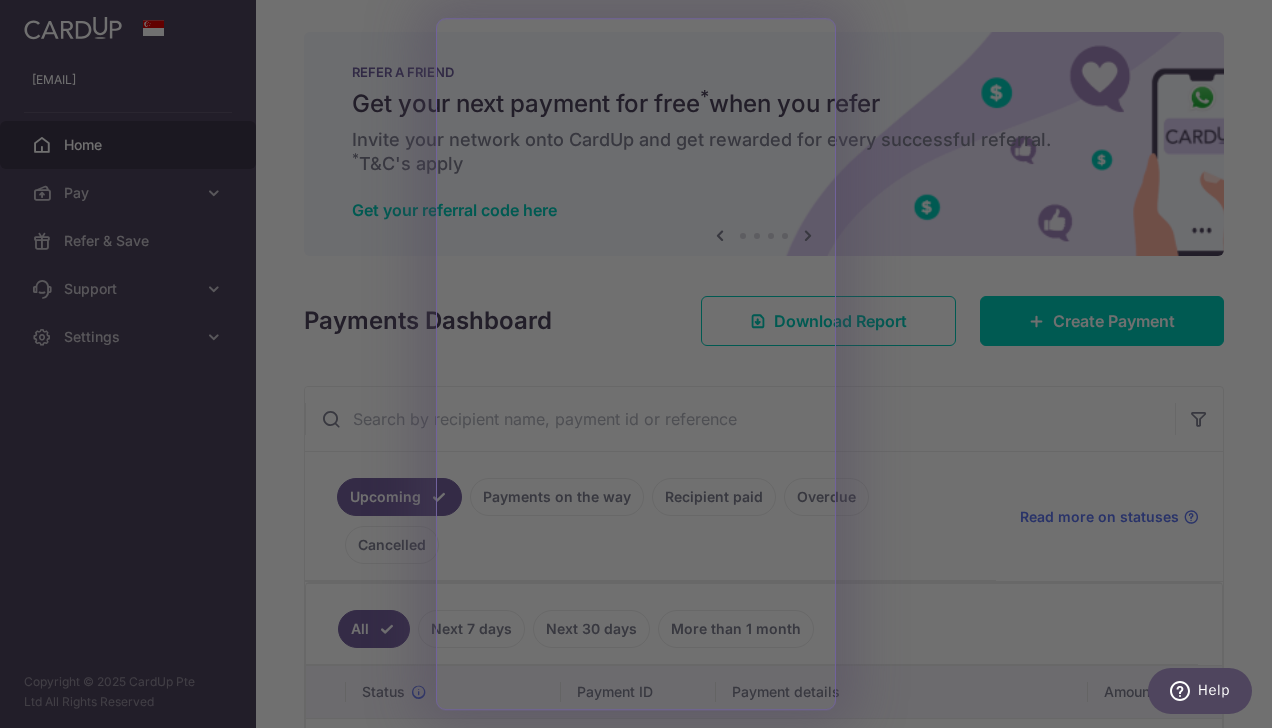 click at bounding box center [642, 367] 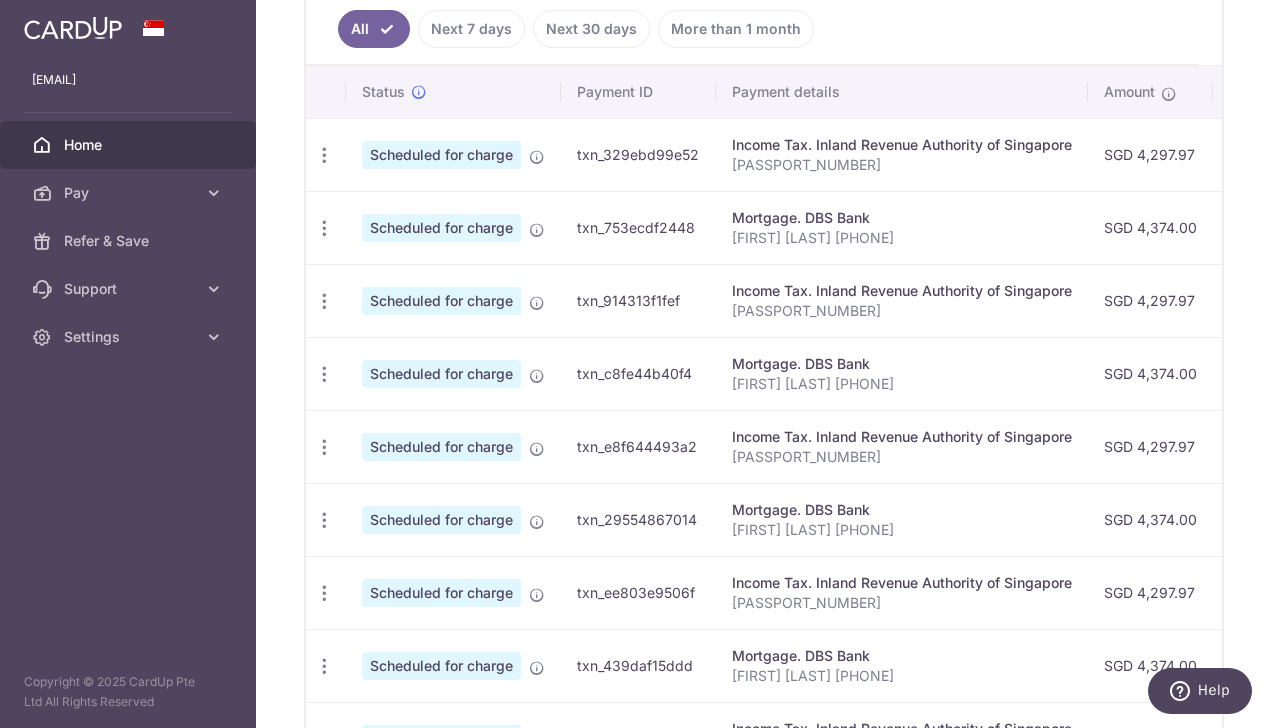 scroll, scrollTop: 718, scrollLeft: 0, axis: vertical 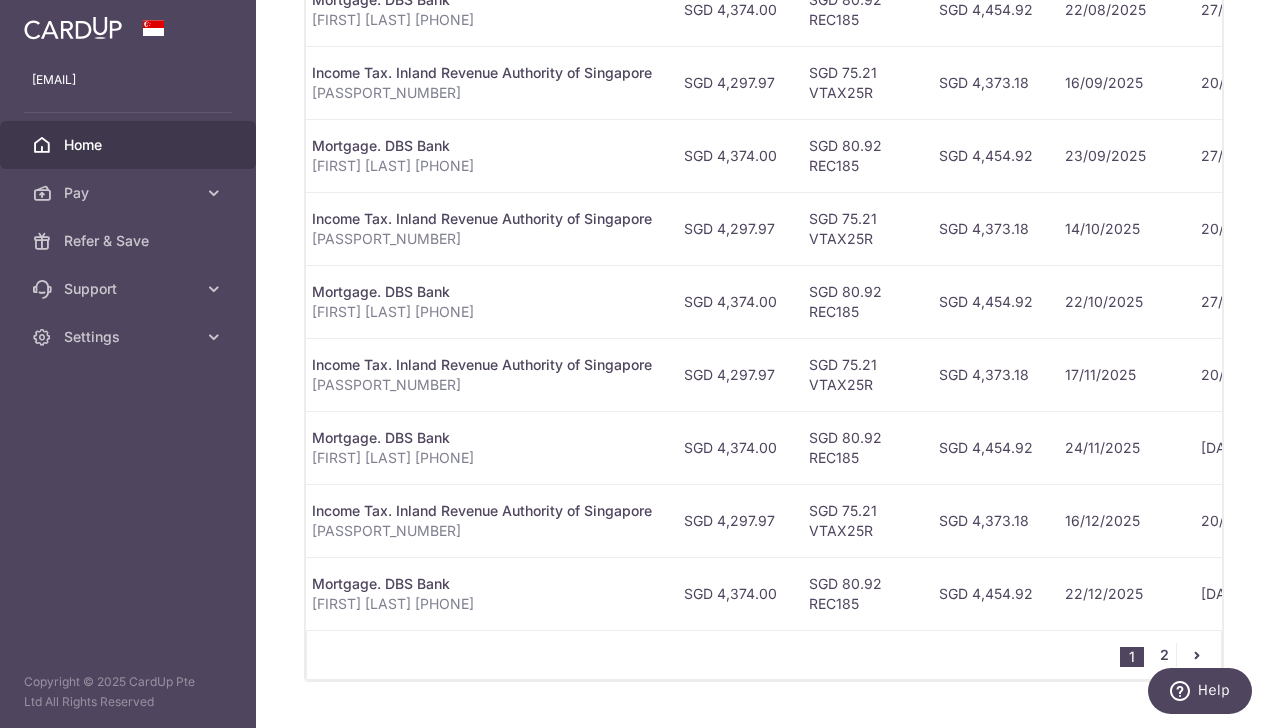 click on "2" at bounding box center (1164, 655) 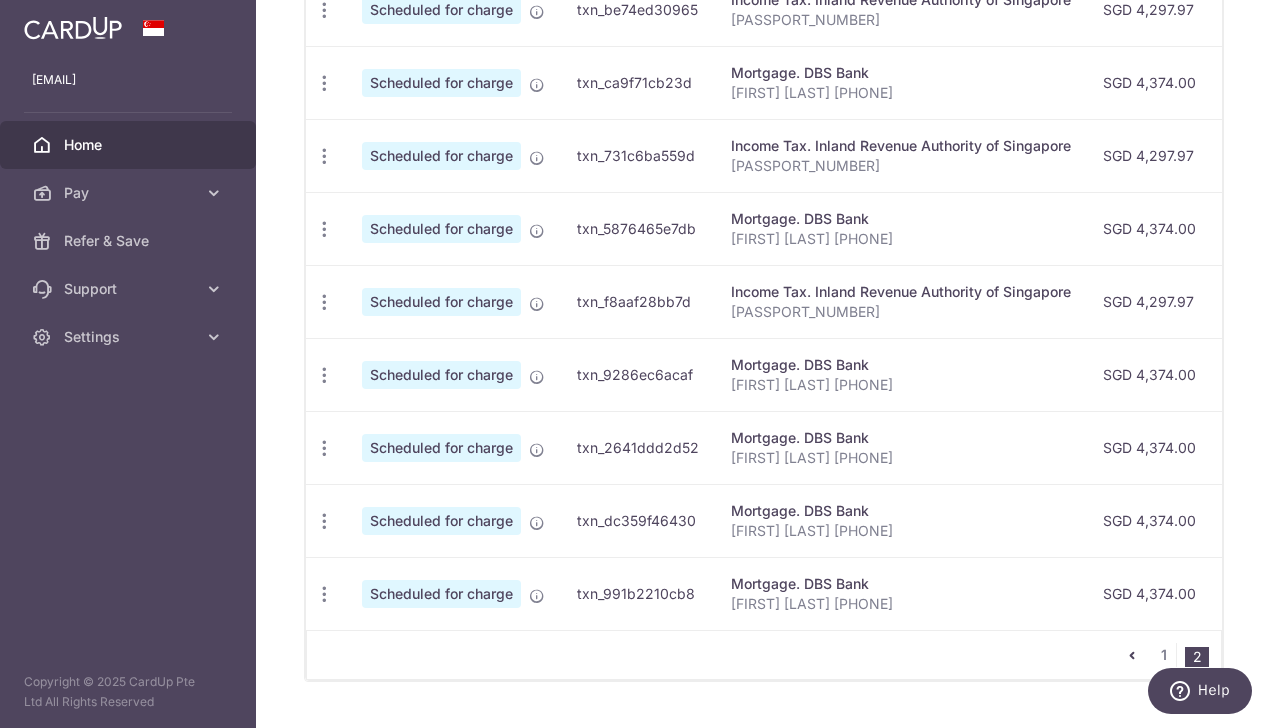scroll, scrollTop: 746, scrollLeft: 0, axis: vertical 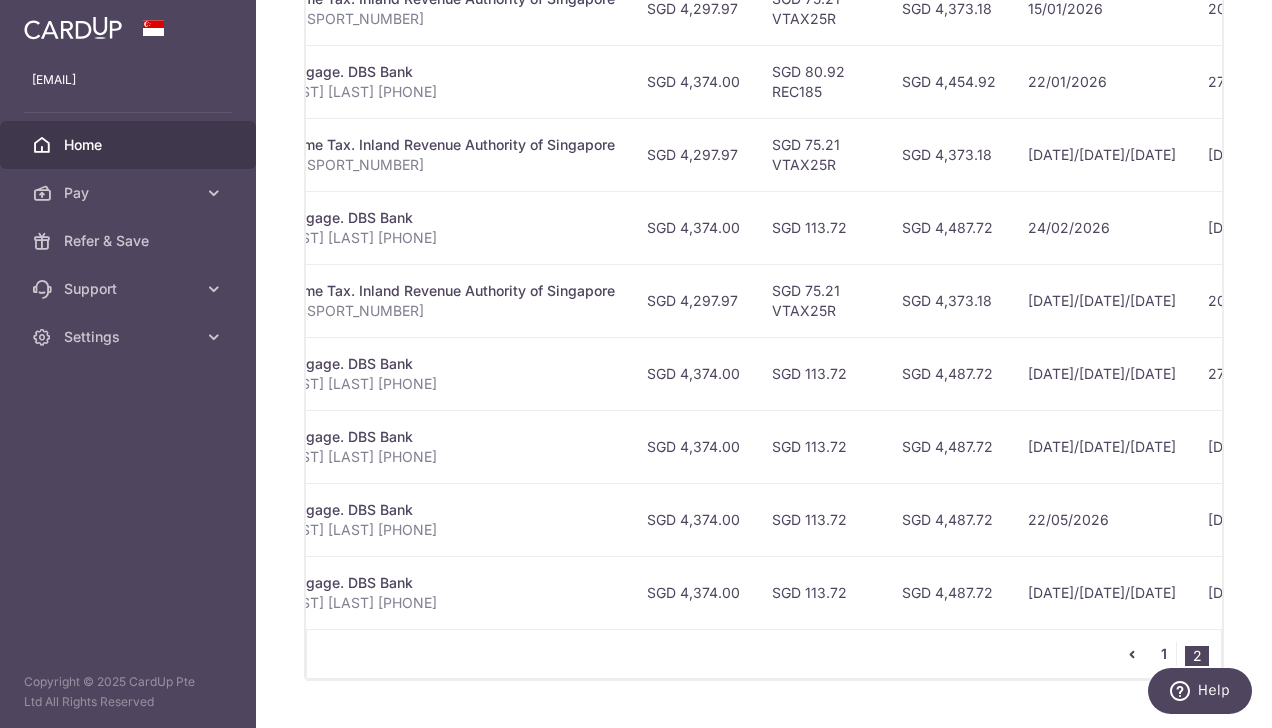 click on "1" at bounding box center [1164, 654] 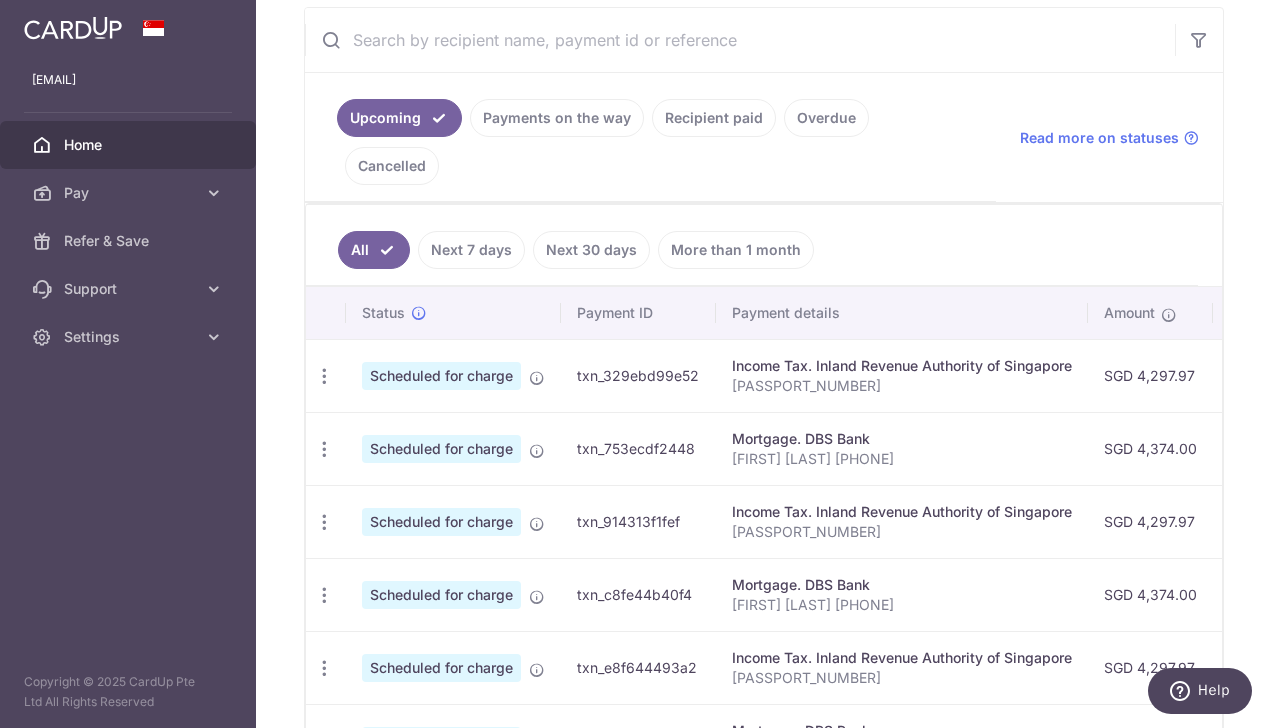 scroll, scrollTop: 380, scrollLeft: 0, axis: vertical 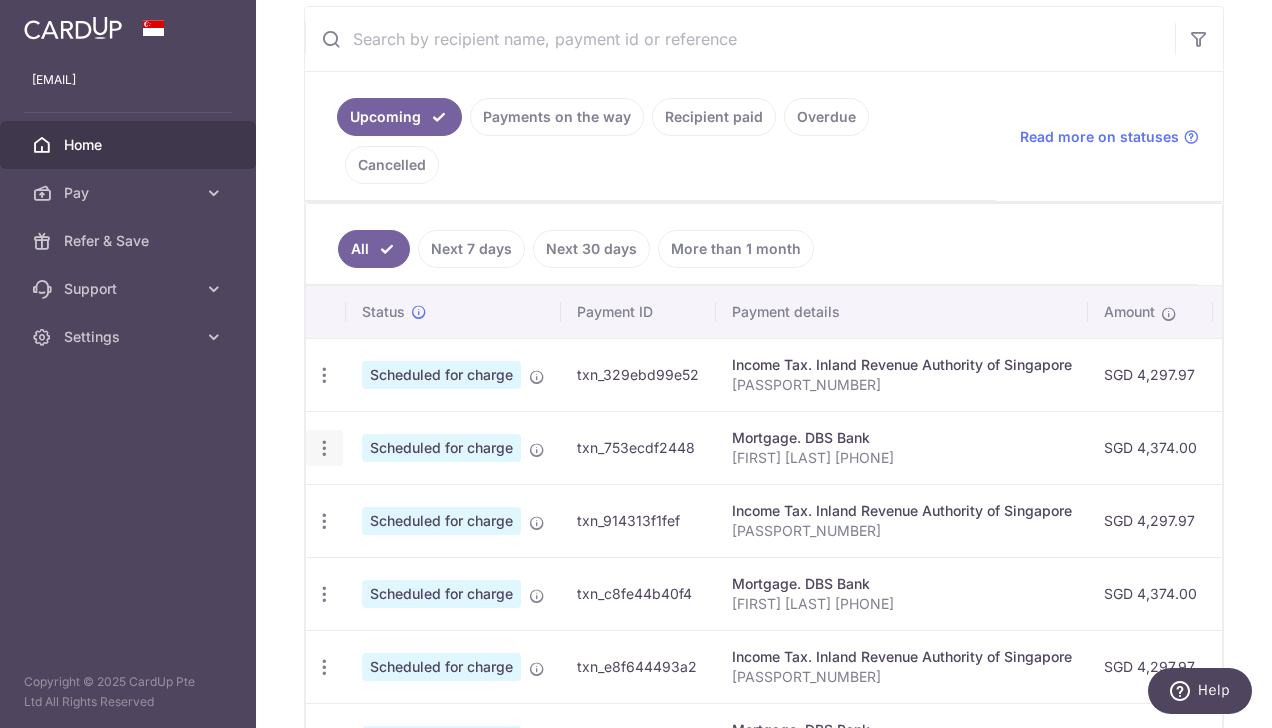 click at bounding box center [324, 375] 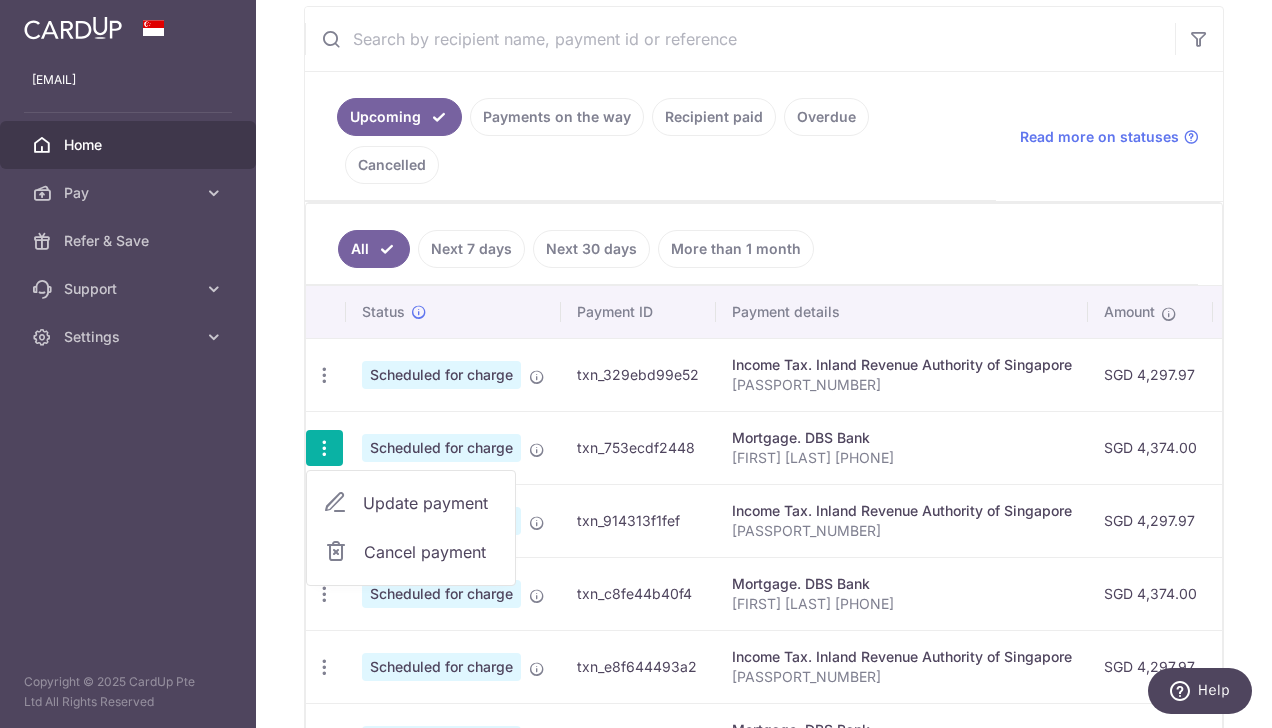 click on "Update payment" at bounding box center [431, 503] 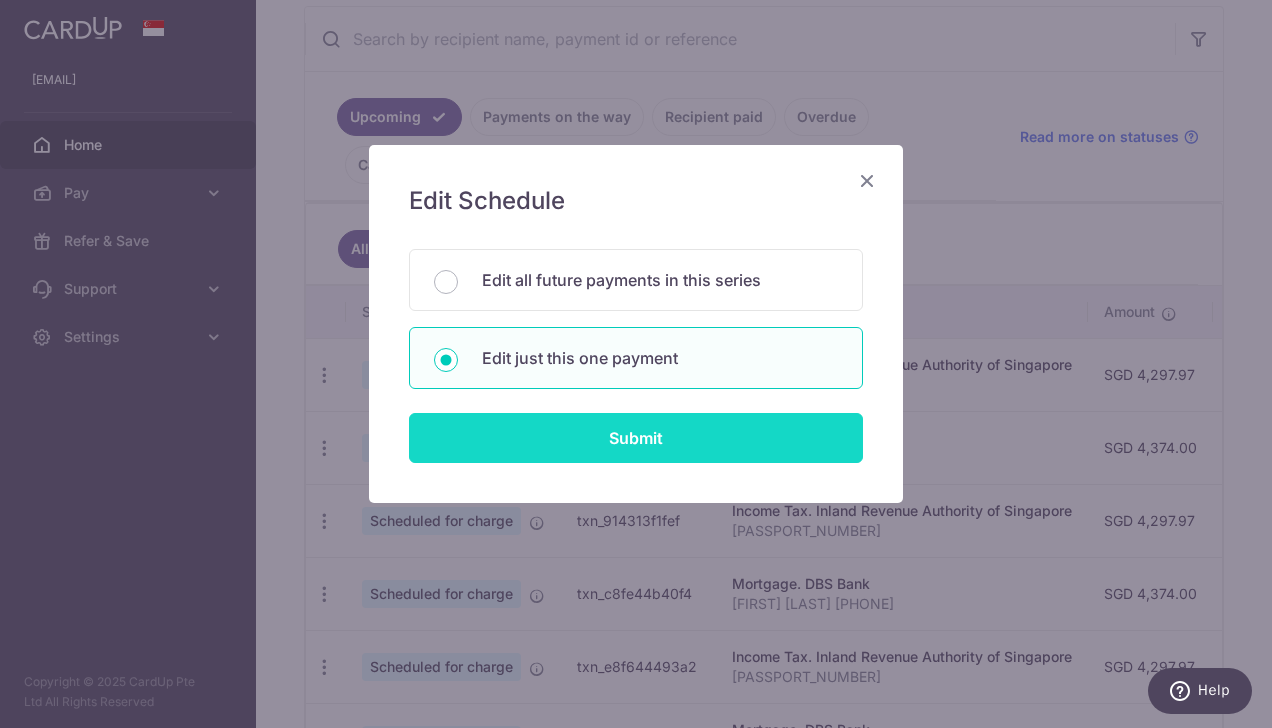 click on "Submit" at bounding box center [636, 438] 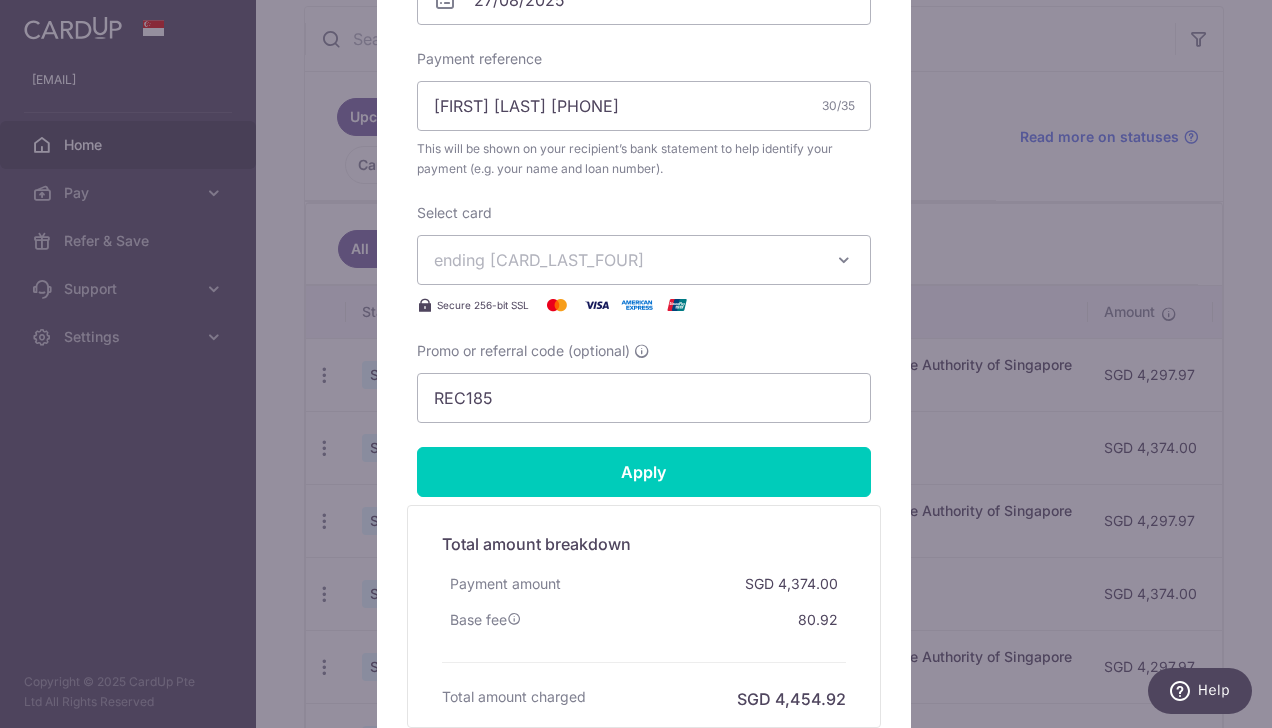 scroll, scrollTop: 800, scrollLeft: 0, axis: vertical 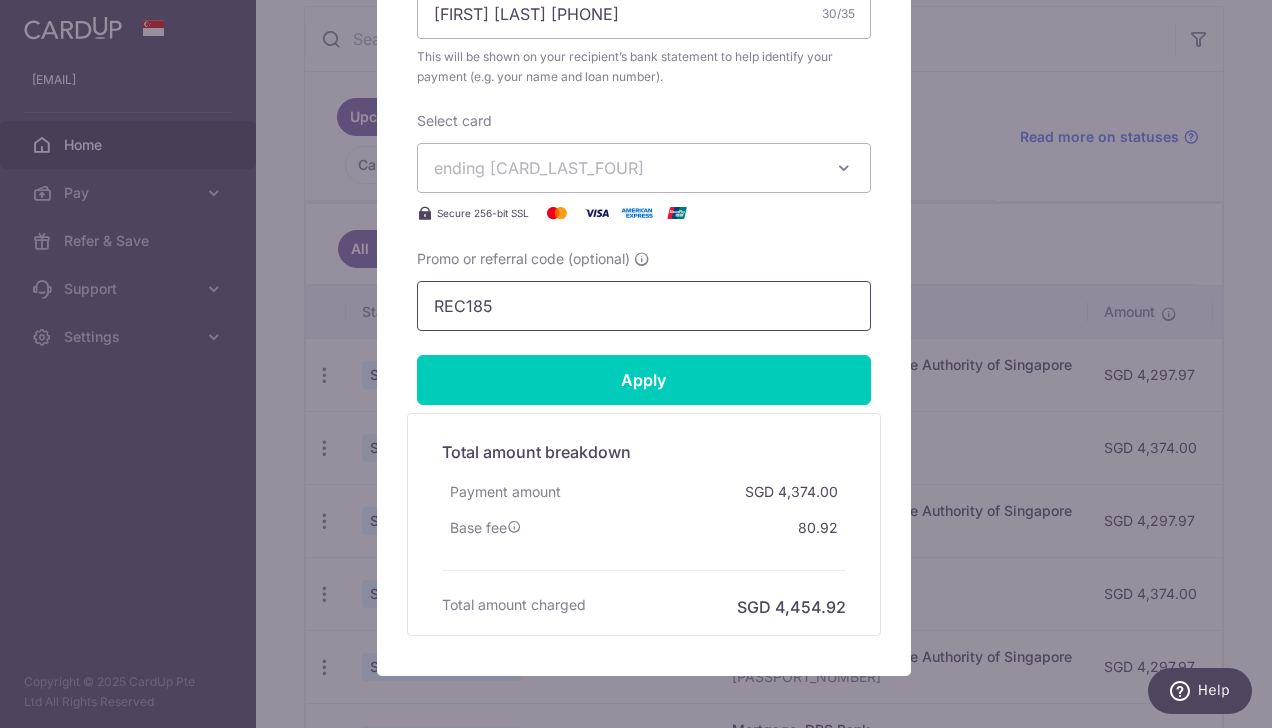 drag, startPoint x: 495, startPoint y: 297, endPoint x: 406, endPoint y: 297, distance: 89 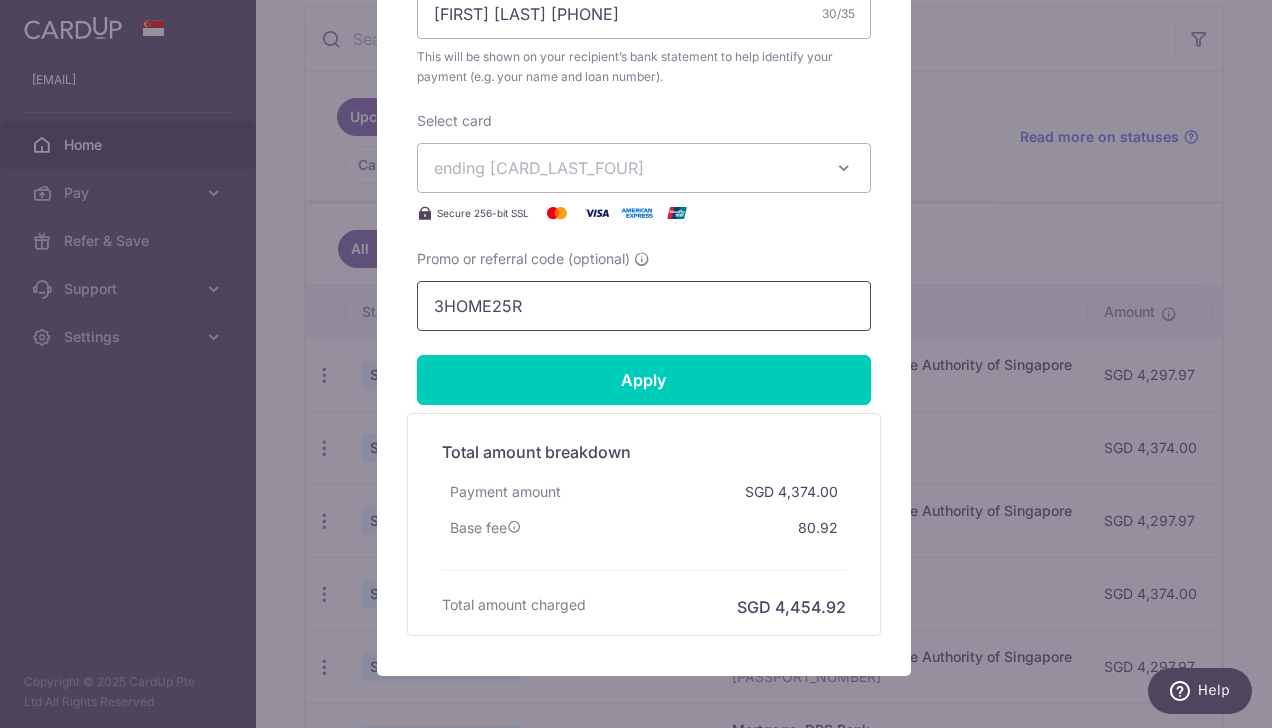 drag, startPoint x: 532, startPoint y: 308, endPoint x: 385, endPoint y: 300, distance: 147.21753 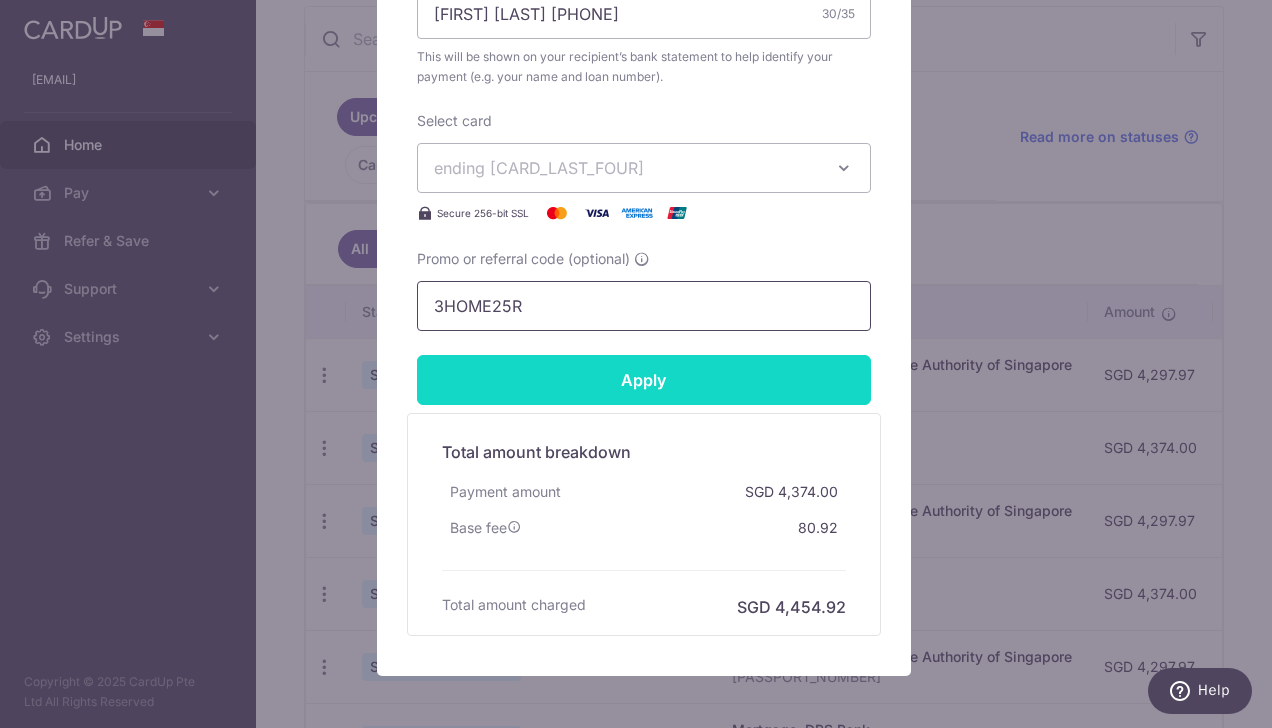 type on "3HOME25R" 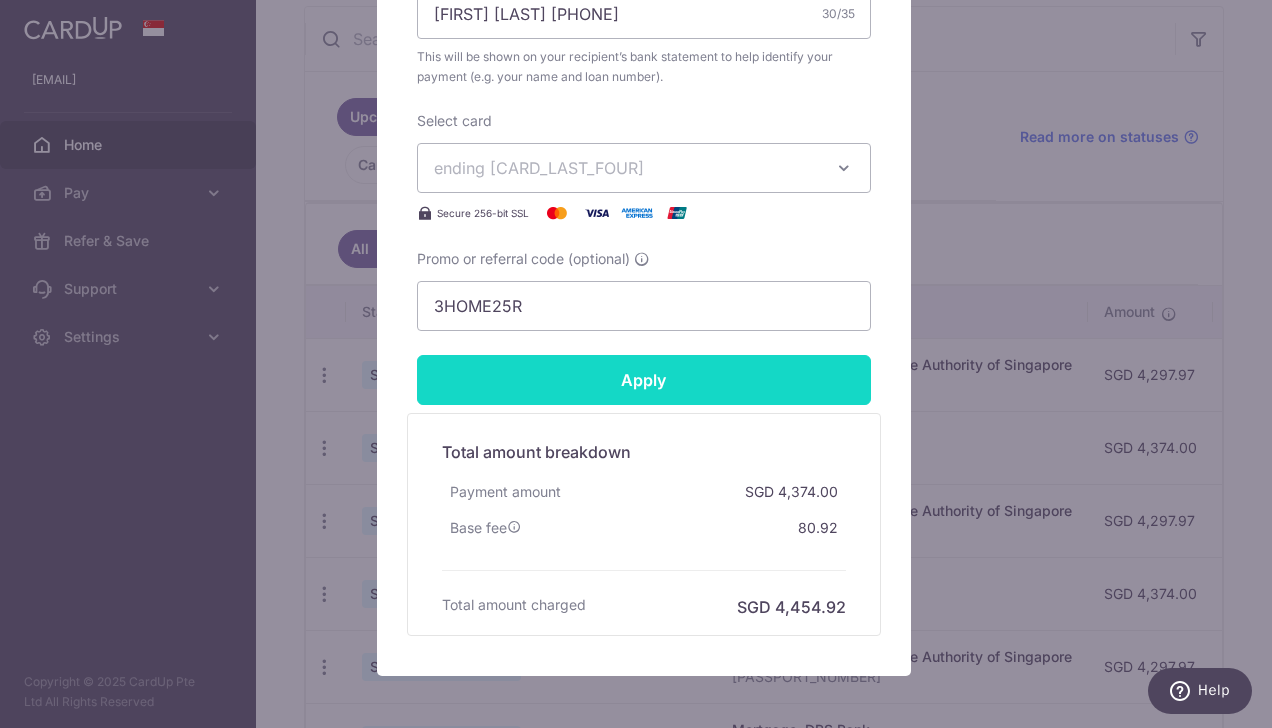 click on "Apply" at bounding box center (644, 380) 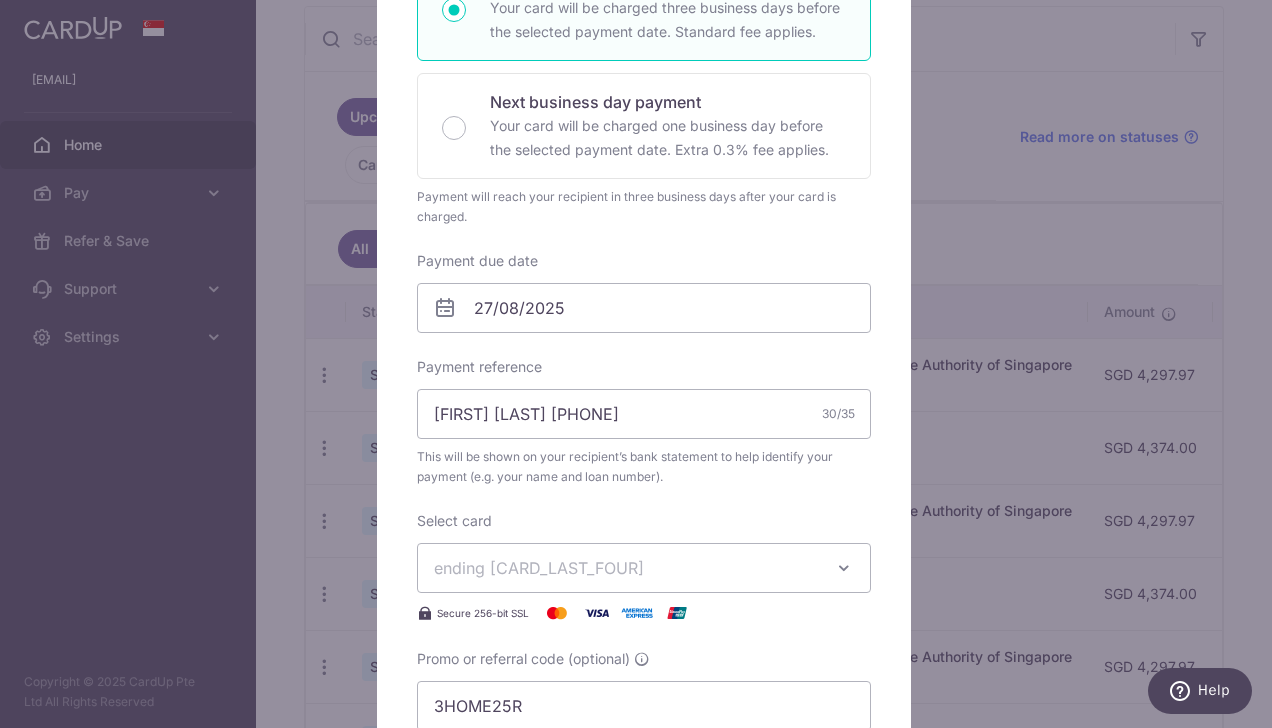 scroll, scrollTop: 0, scrollLeft: 0, axis: both 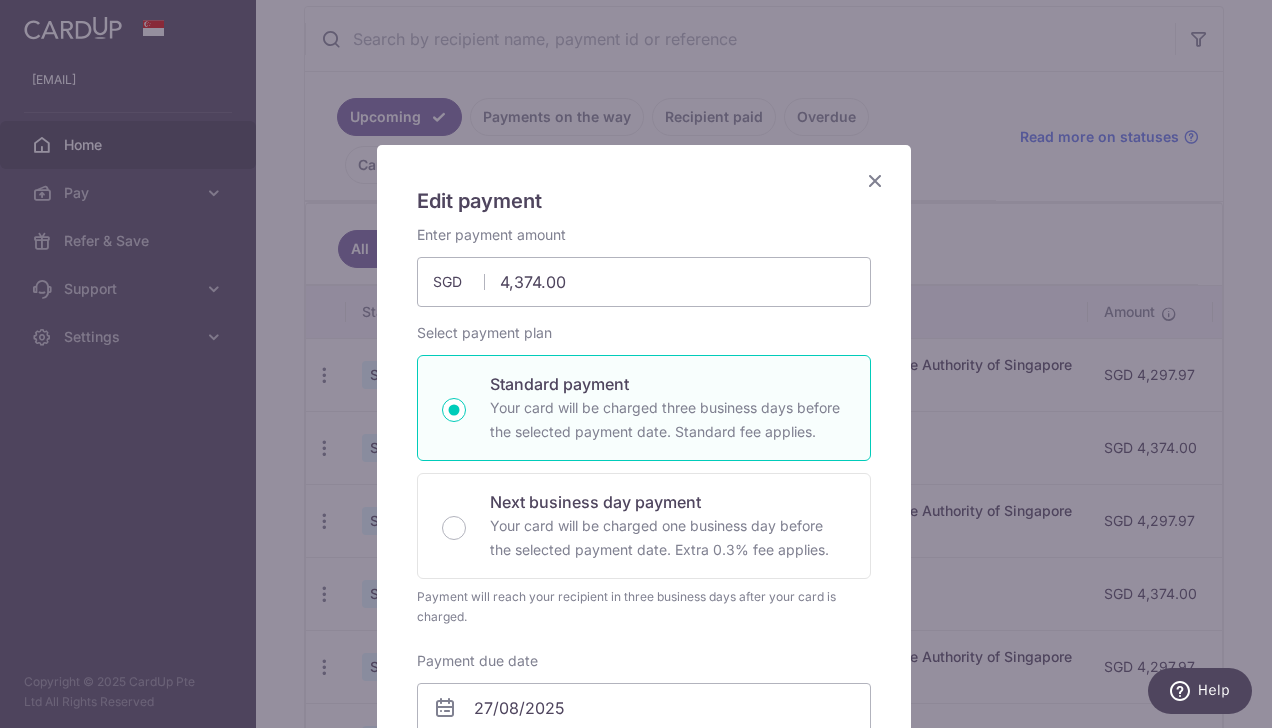 click at bounding box center (875, 180) 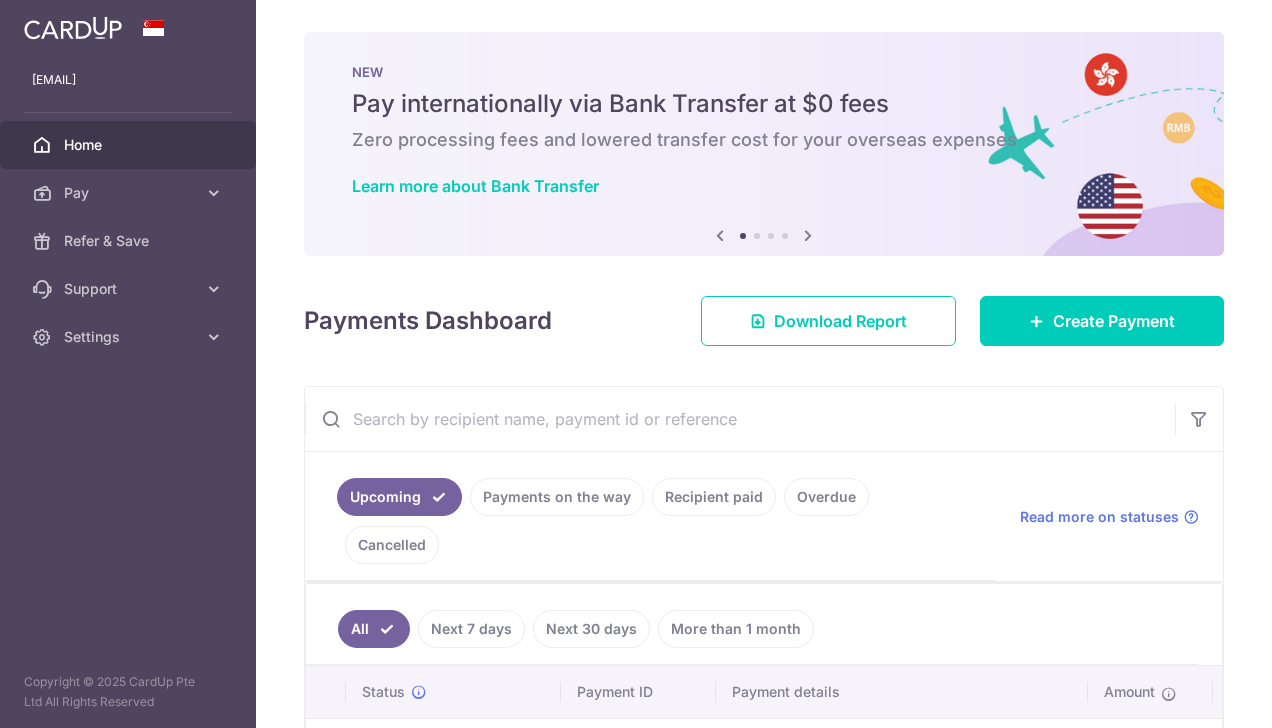 scroll, scrollTop: 0, scrollLeft: 0, axis: both 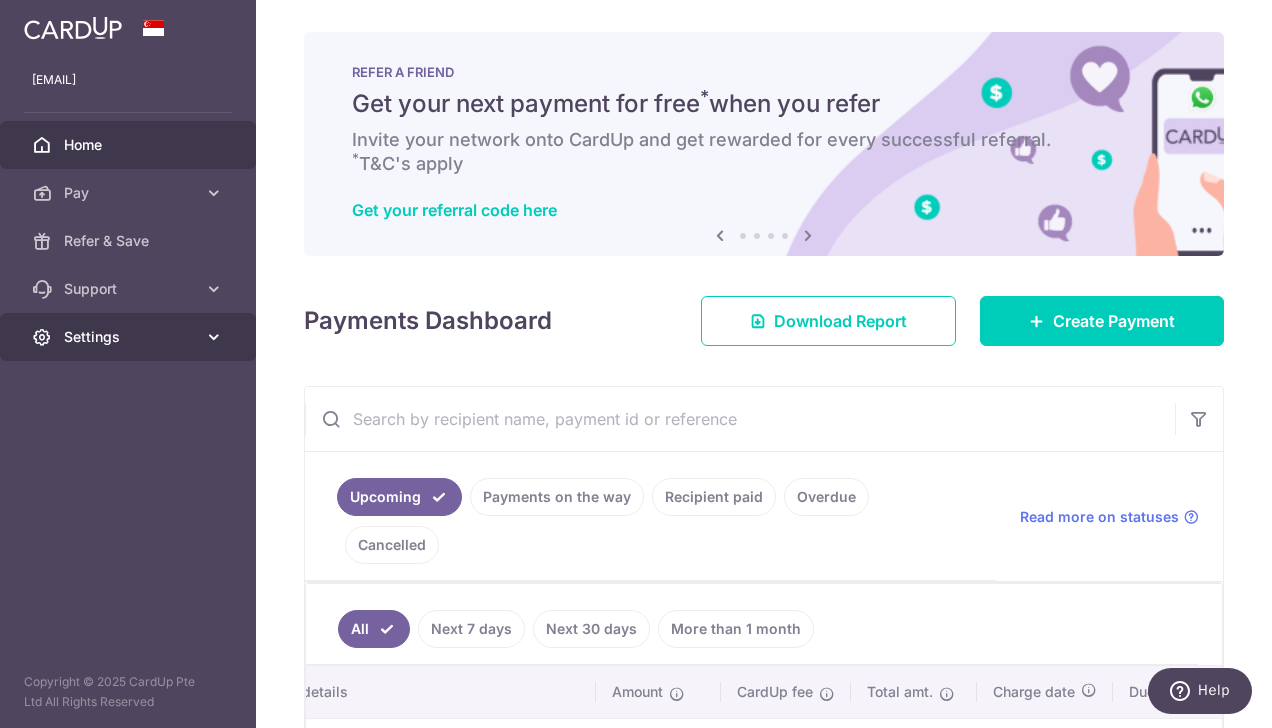 click at bounding box center (214, 337) 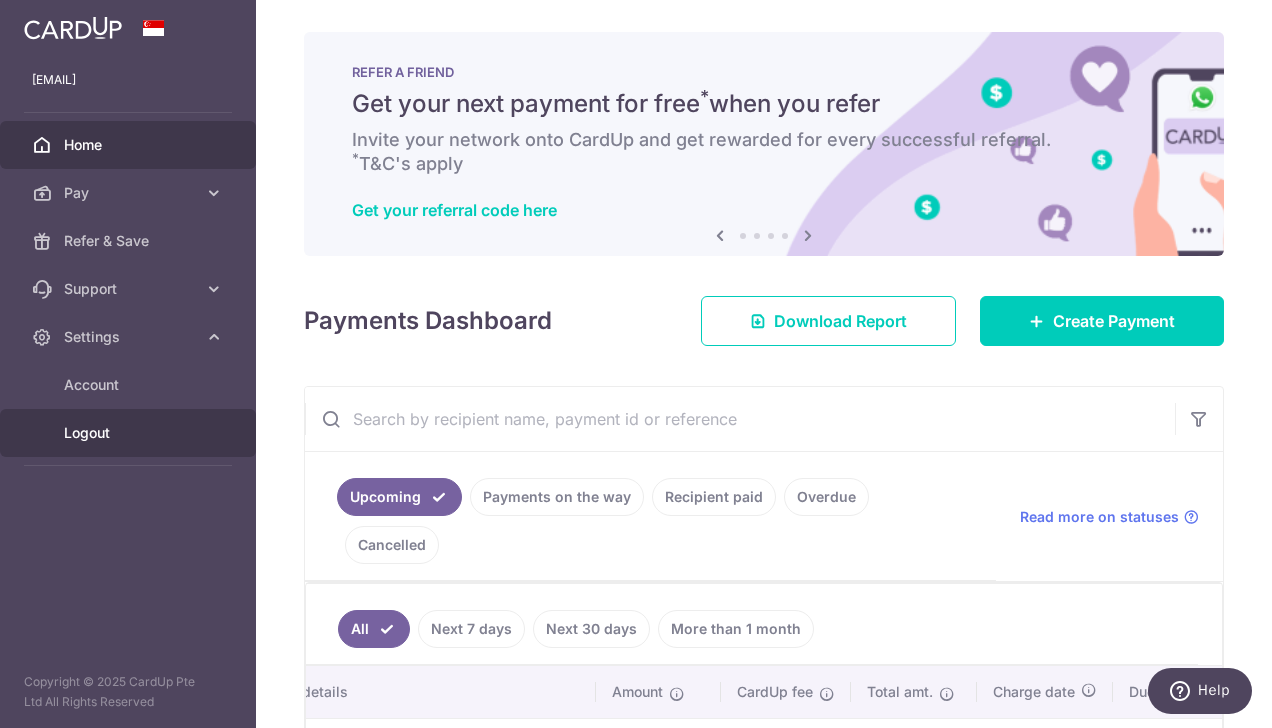 click on "Logout" at bounding box center [130, 433] 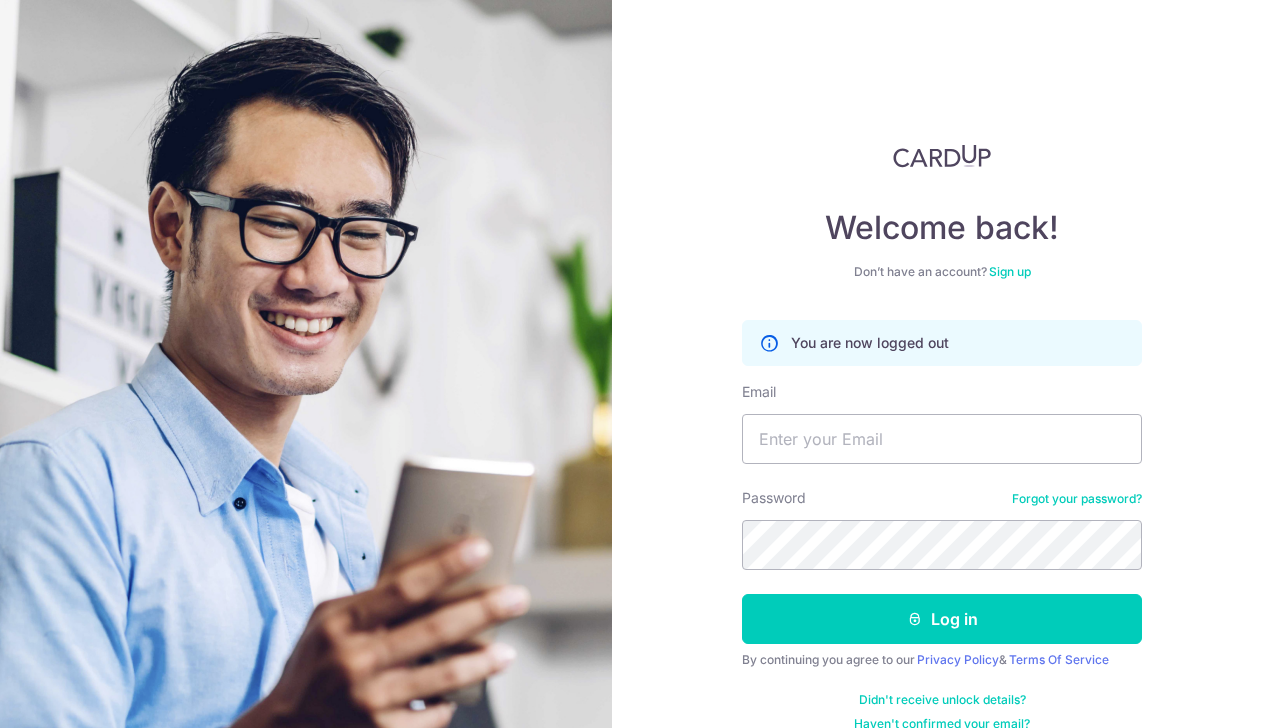 scroll, scrollTop: 0, scrollLeft: 0, axis: both 